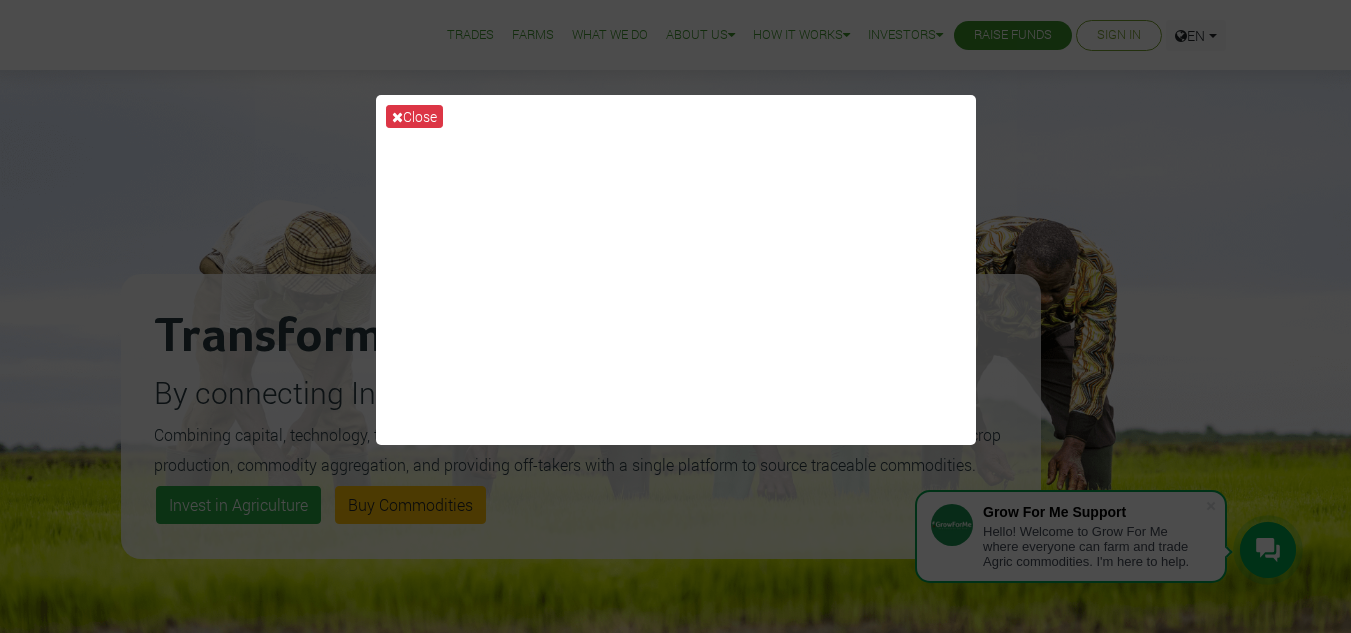 scroll, scrollTop: 0, scrollLeft: 0, axis: both 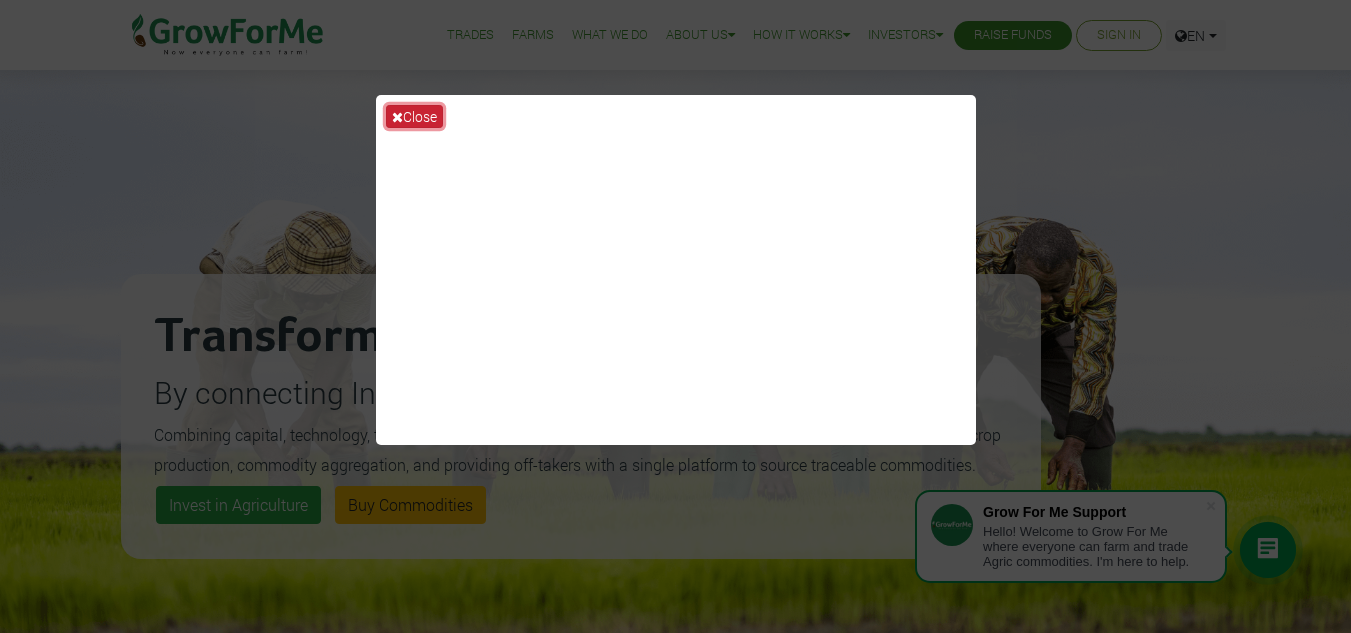 click at bounding box center (397, 117) 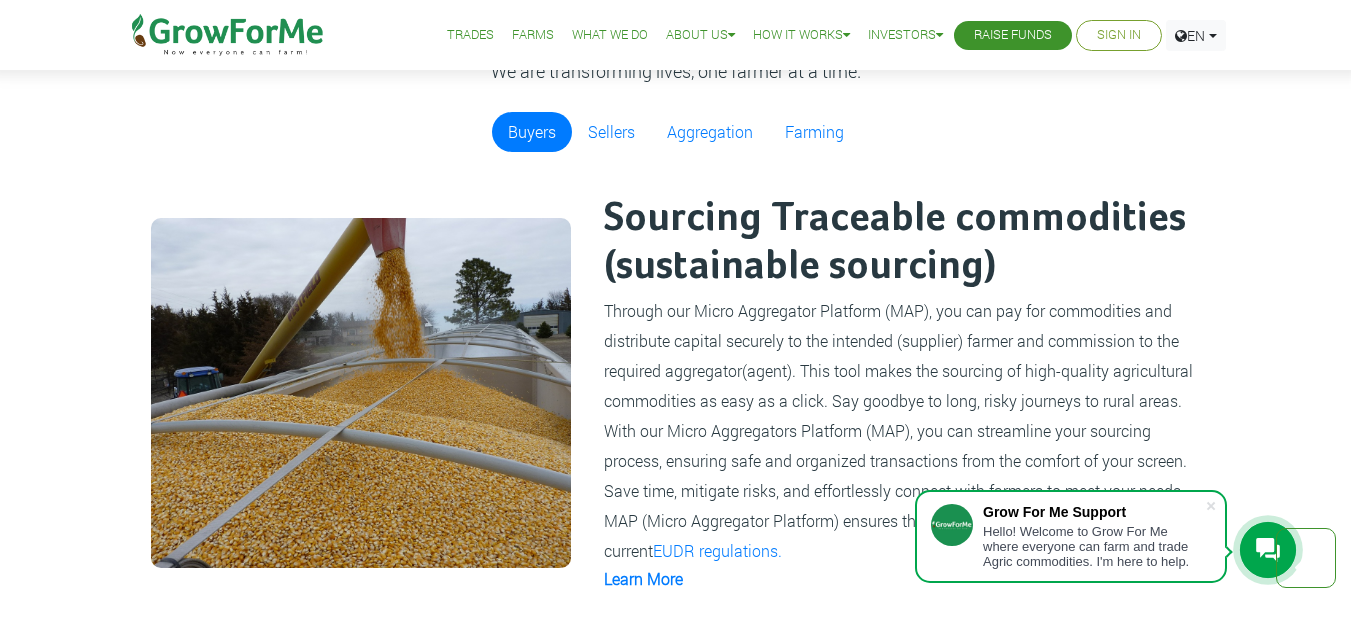 scroll, scrollTop: 1273, scrollLeft: 0, axis: vertical 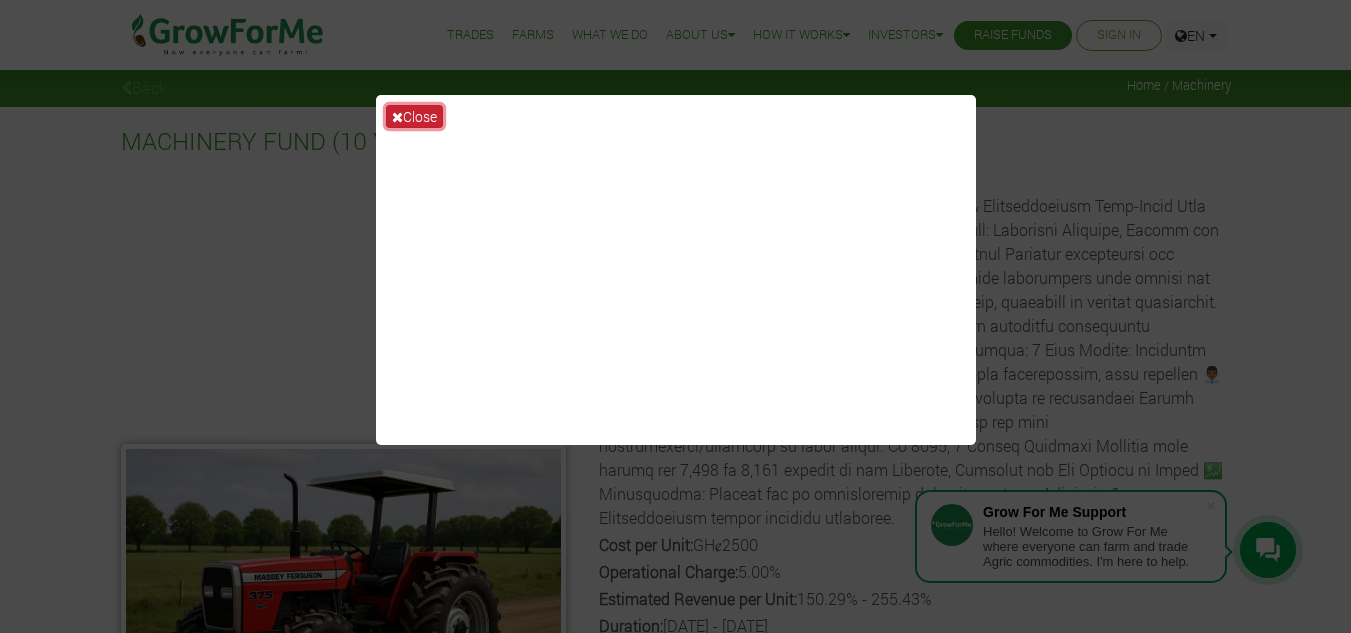click at bounding box center [397, 117] 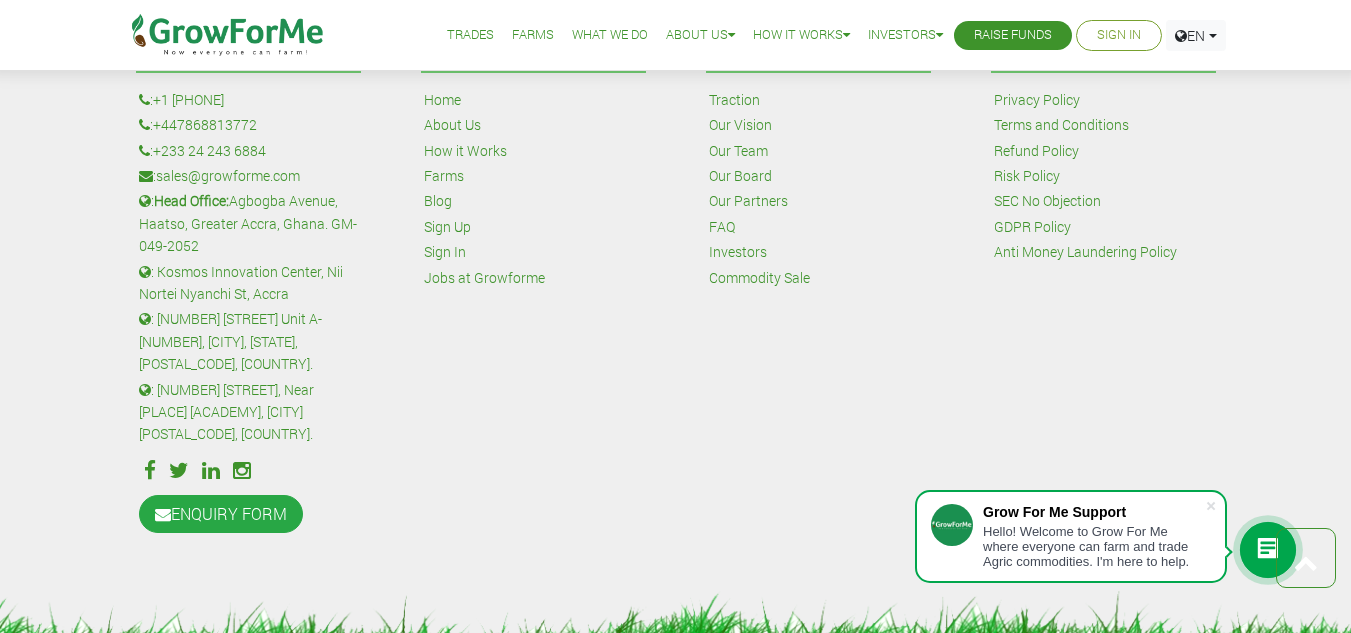 scroll, scrollTop: 1192, scrollLeft: 0, axis: vertical 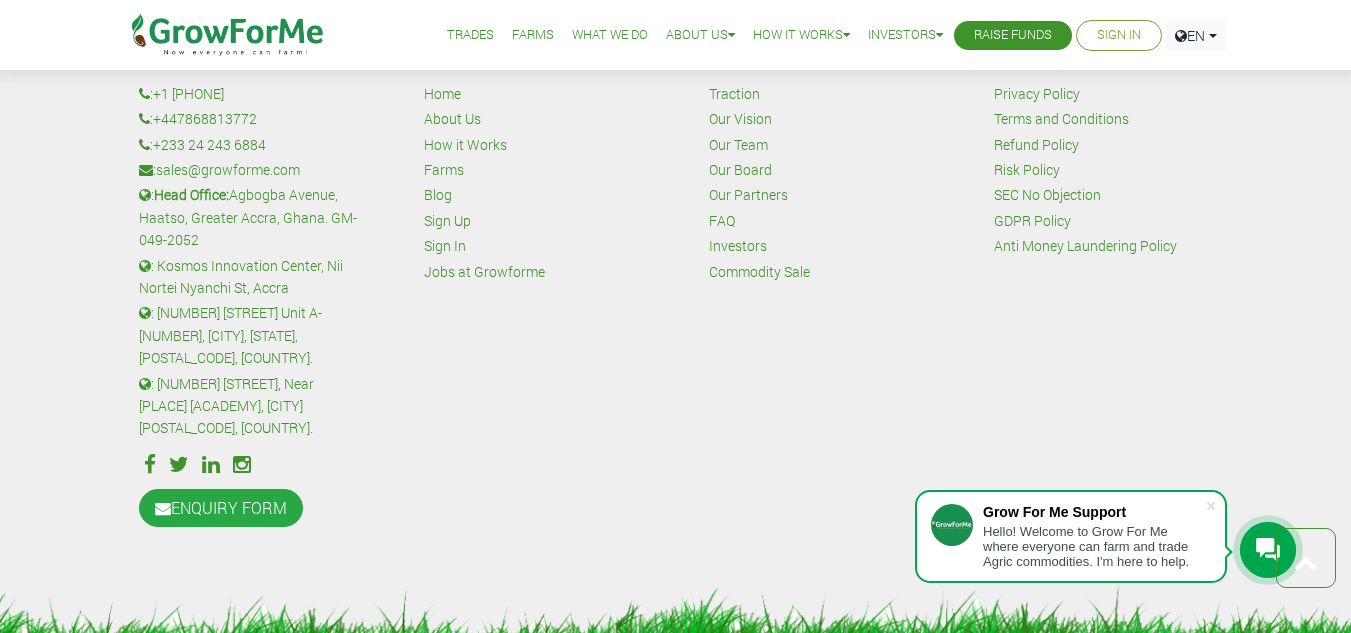 click 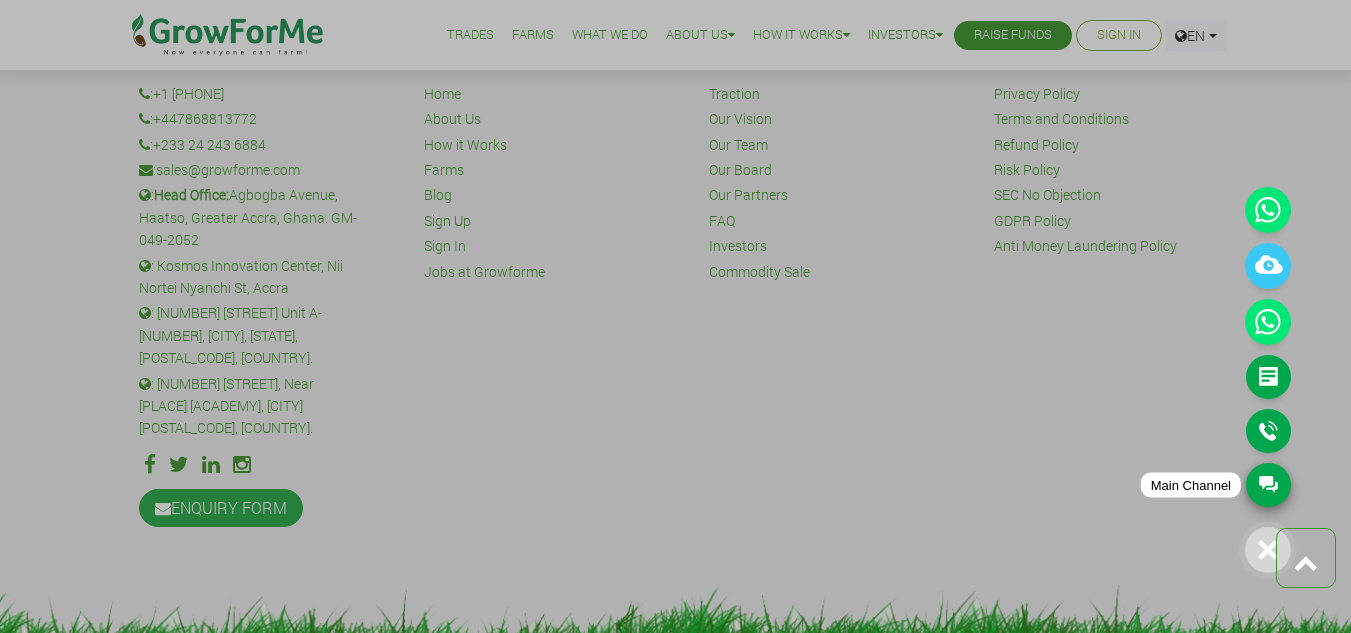 click on "Main Channel" at bounding box center [1268, 485] 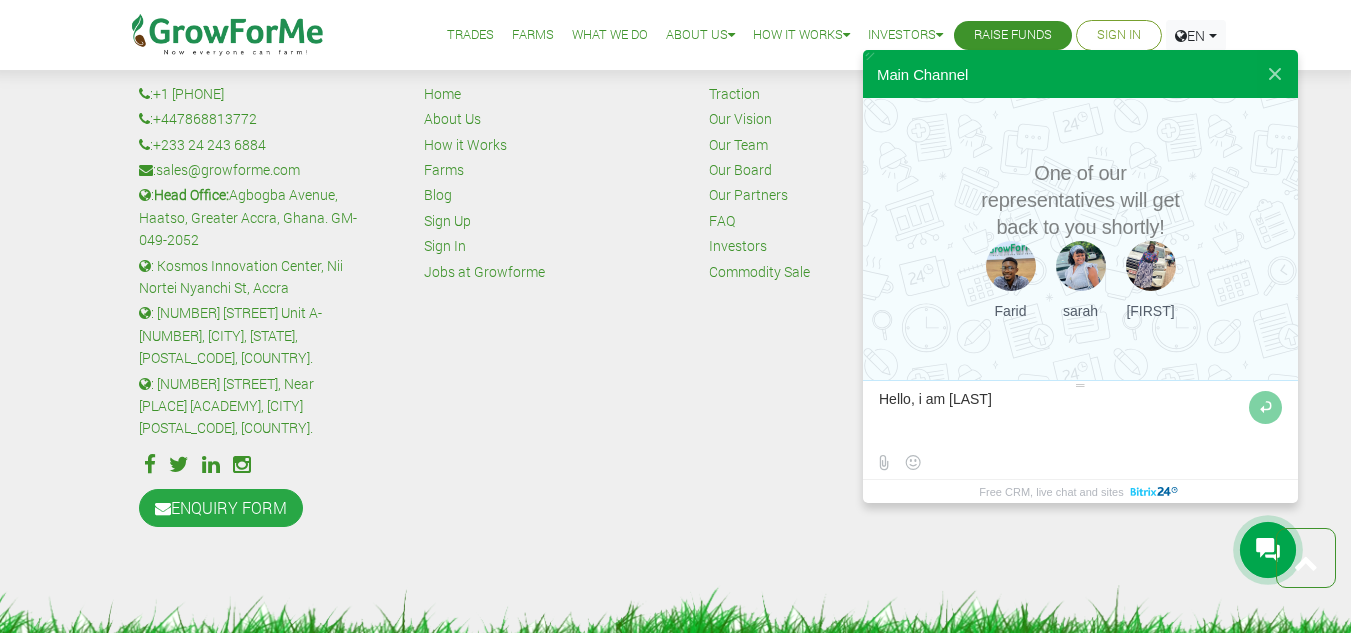 type on "Hello, i am [FIRST]" 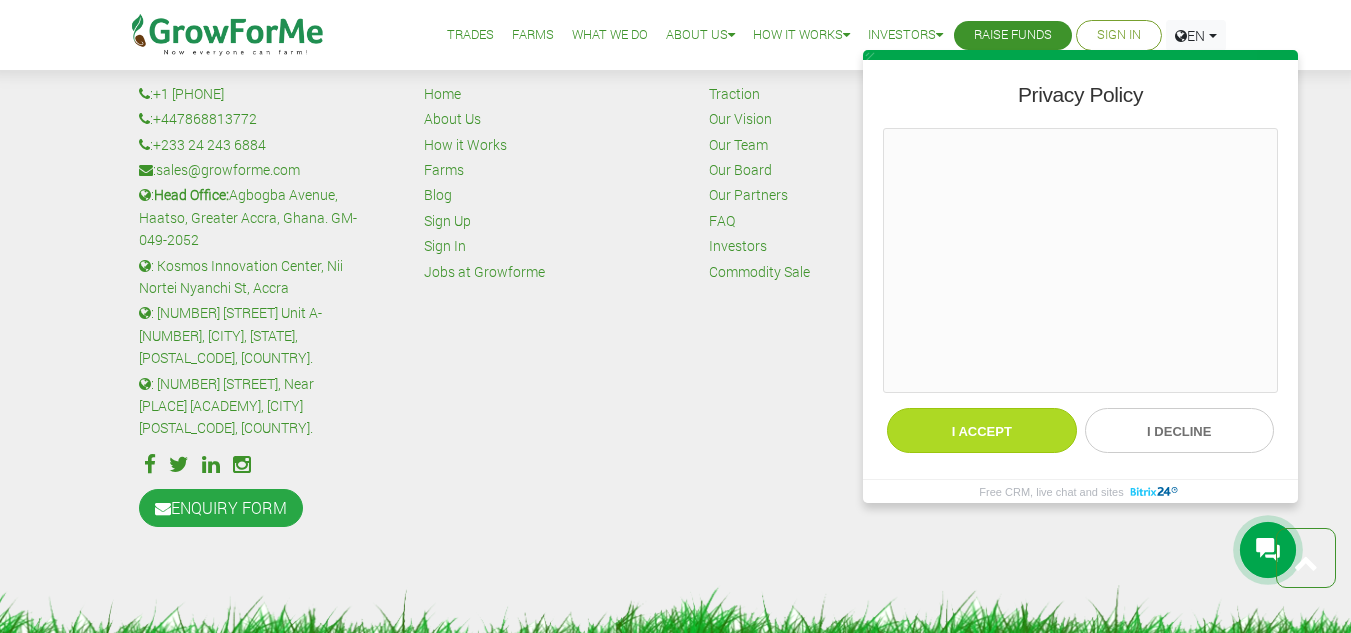 click on "I accept" at bounding box center [982, 430] 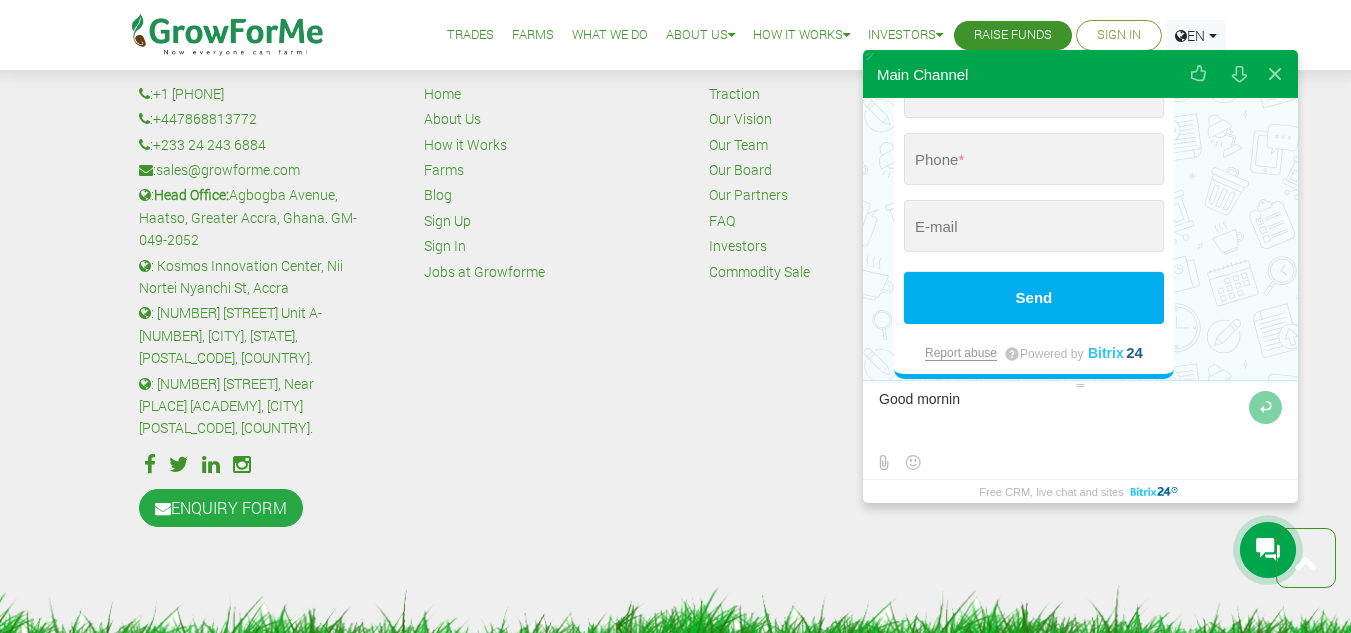 scroll, scrollTop: 322, scrollLeft: 0, axis: vertical 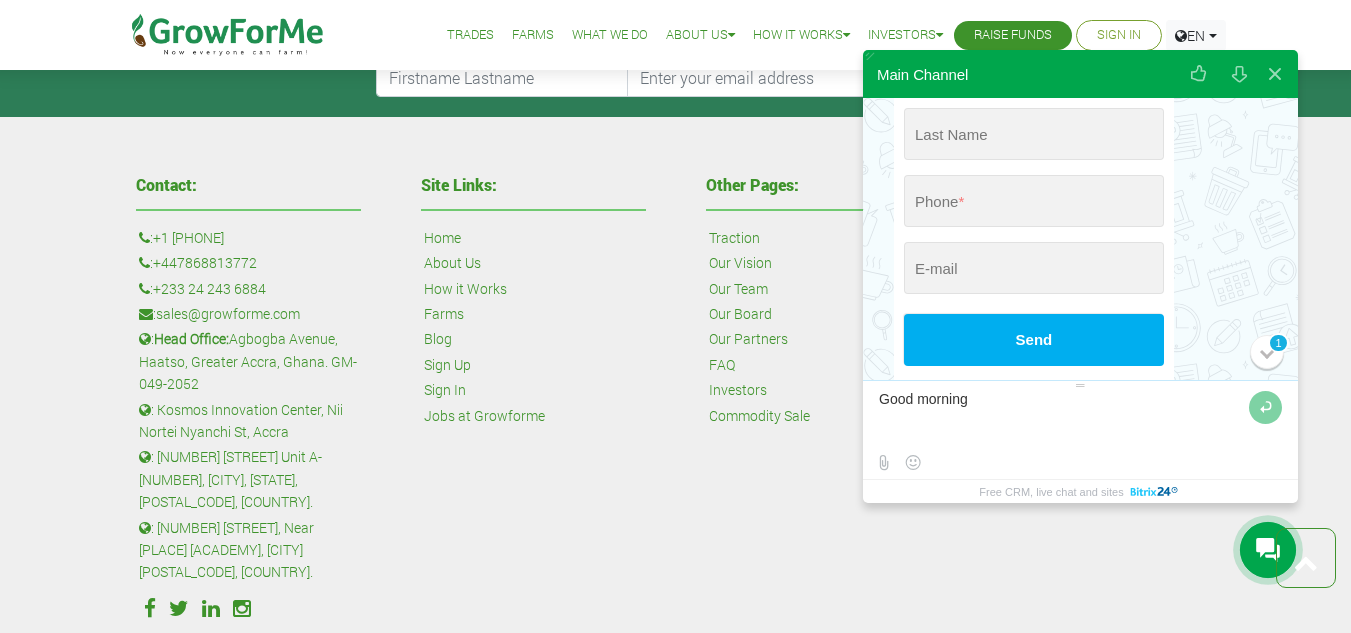 type on "Good morning" 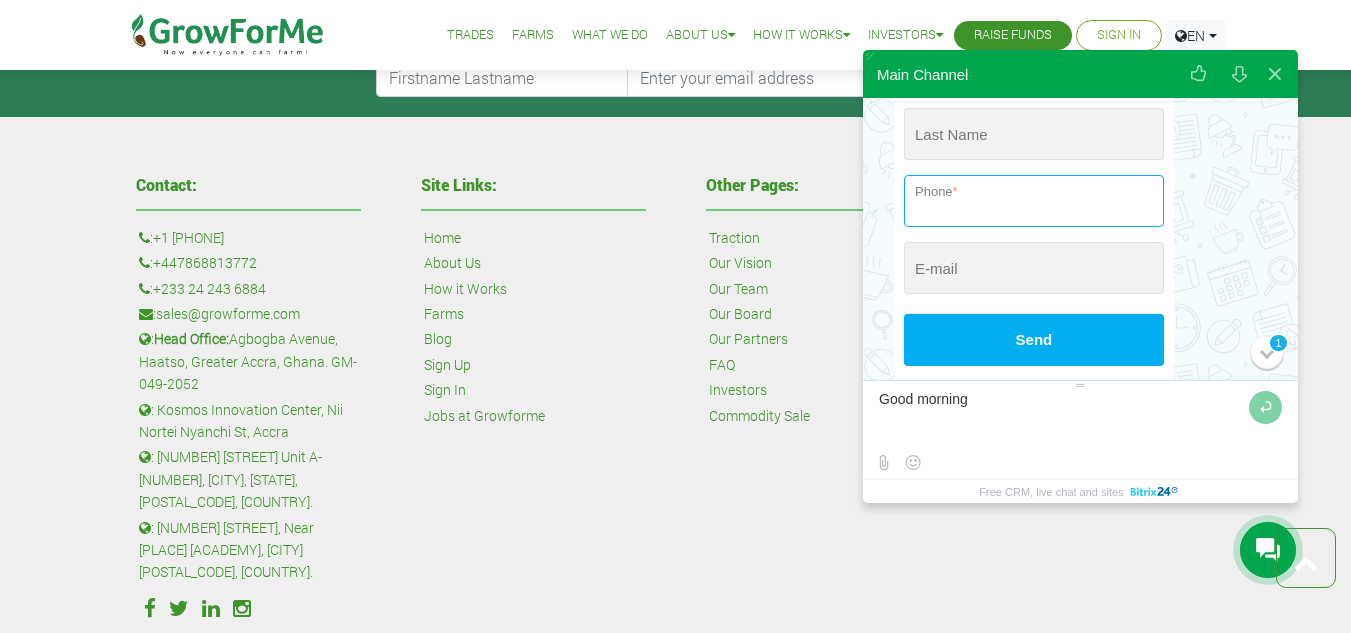click at bounding box center [1034, 201] 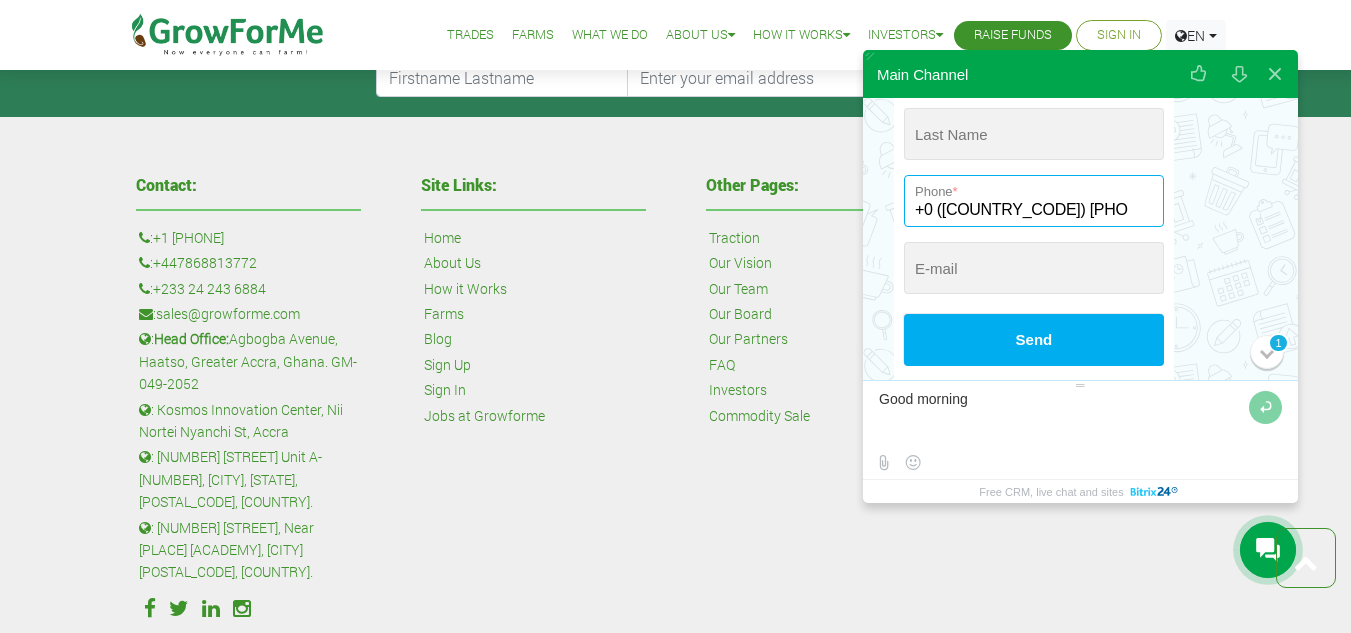 click on "+0 (242) 55" at bounding box center (1034, 201) 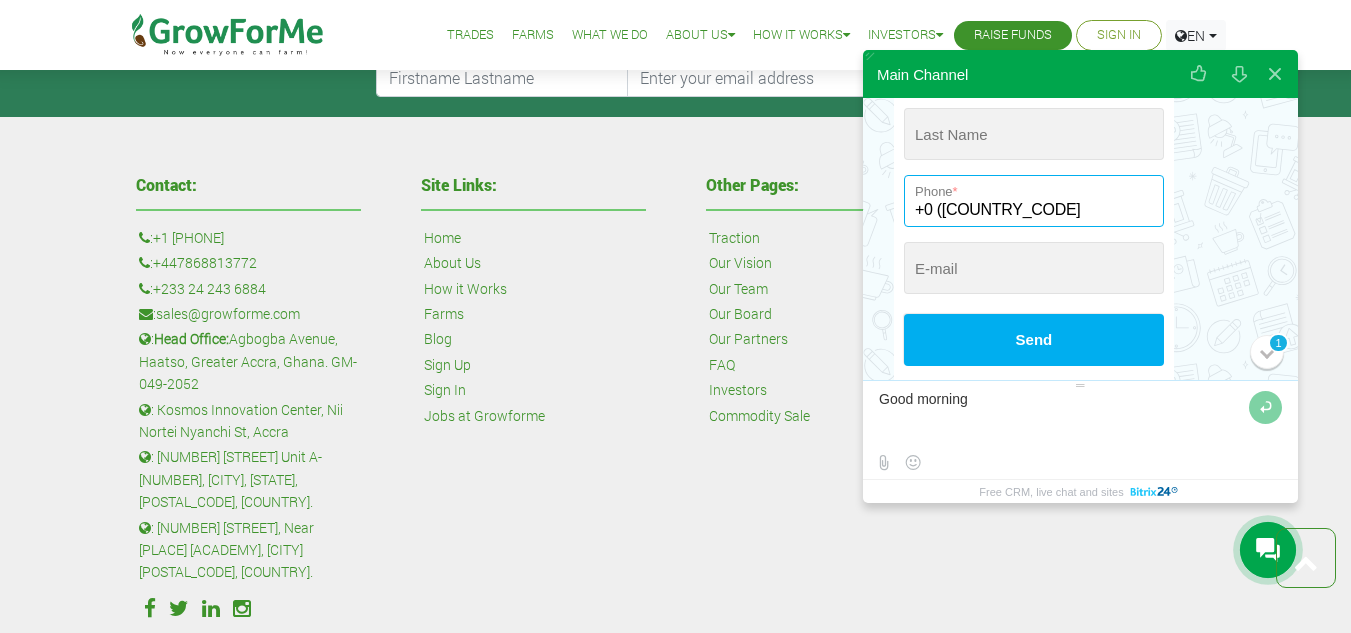 click on "+0 (233" at bounding box center (1034, 201) 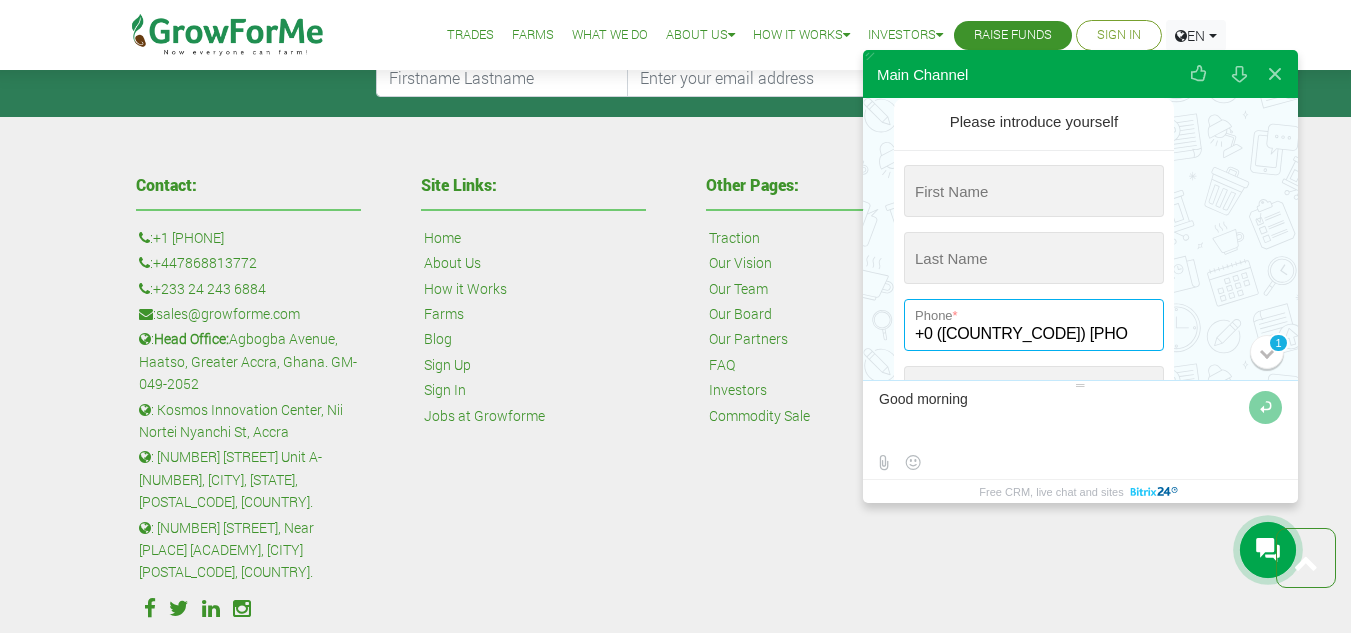 scroll, scrollTop: 97, scrollLeft: 0, axis: vertical 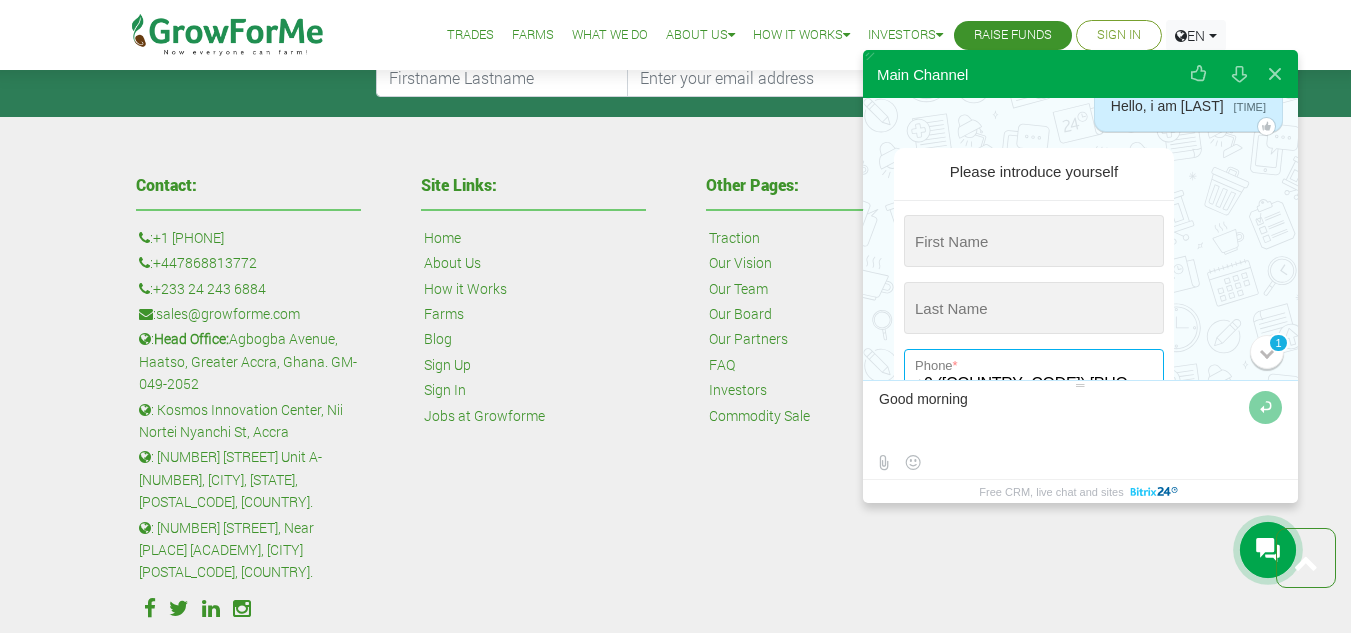 type on "[PHONE]" 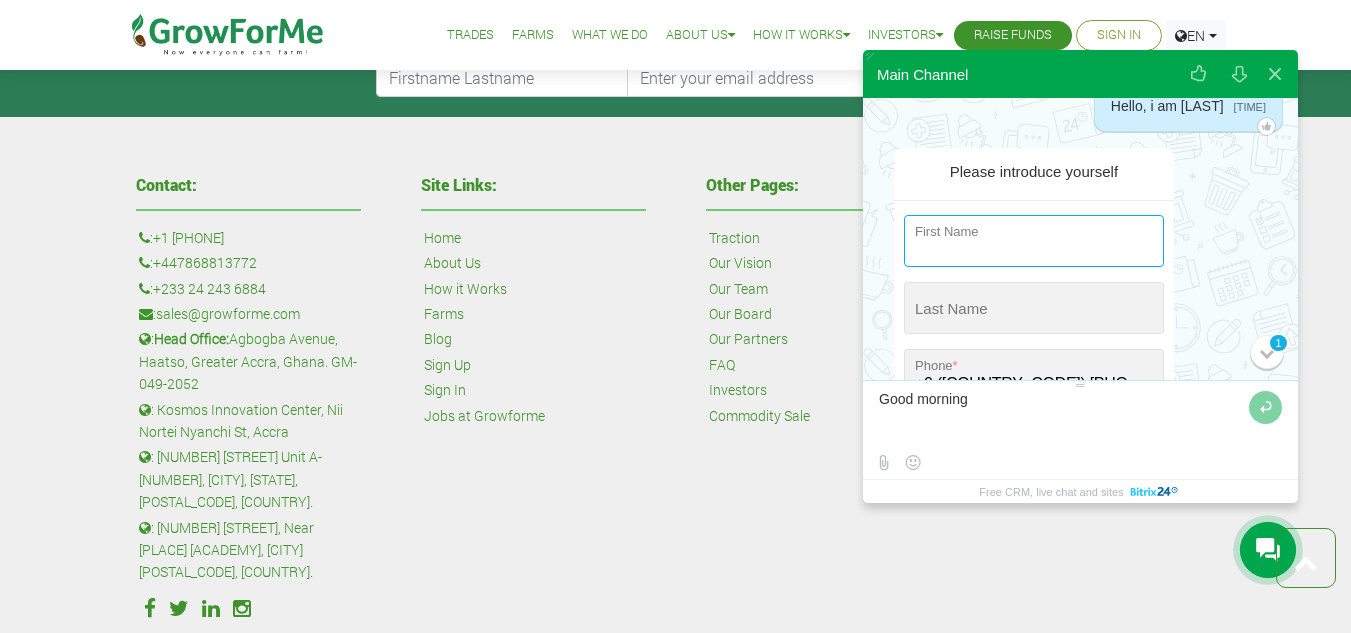 click at bounding box center (1034, 241) 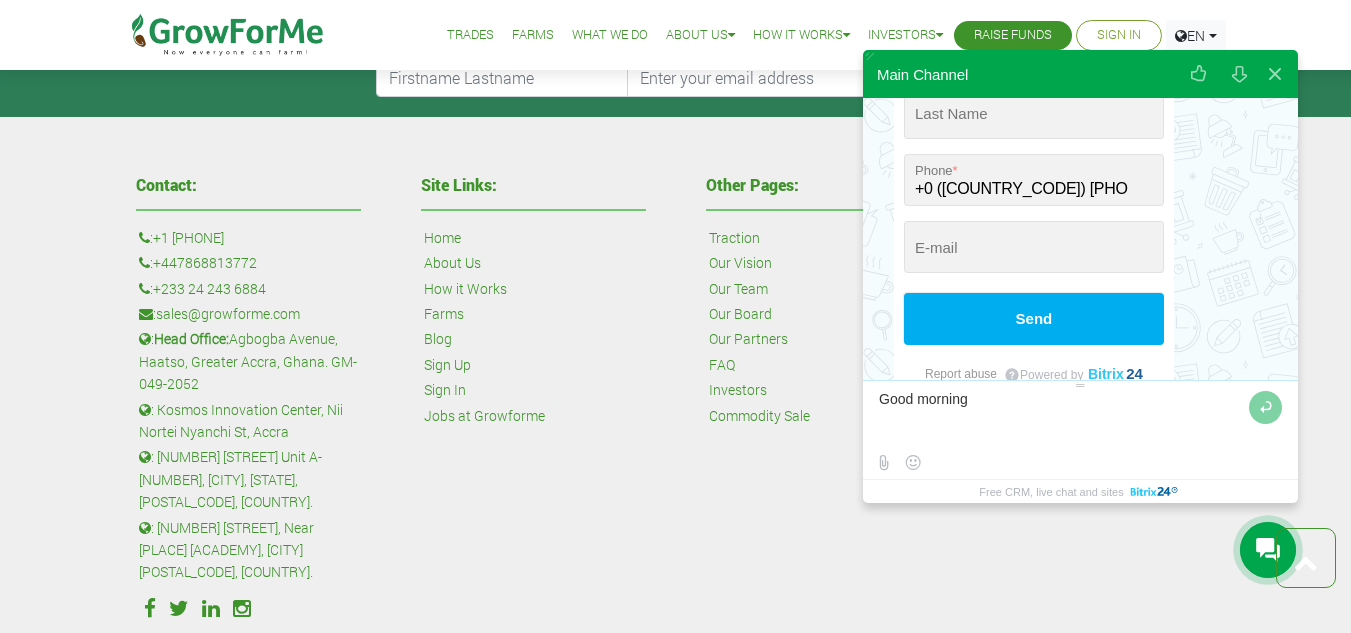 scroll, scrollTop: 279, scrollLeft: 0, axis: vertical 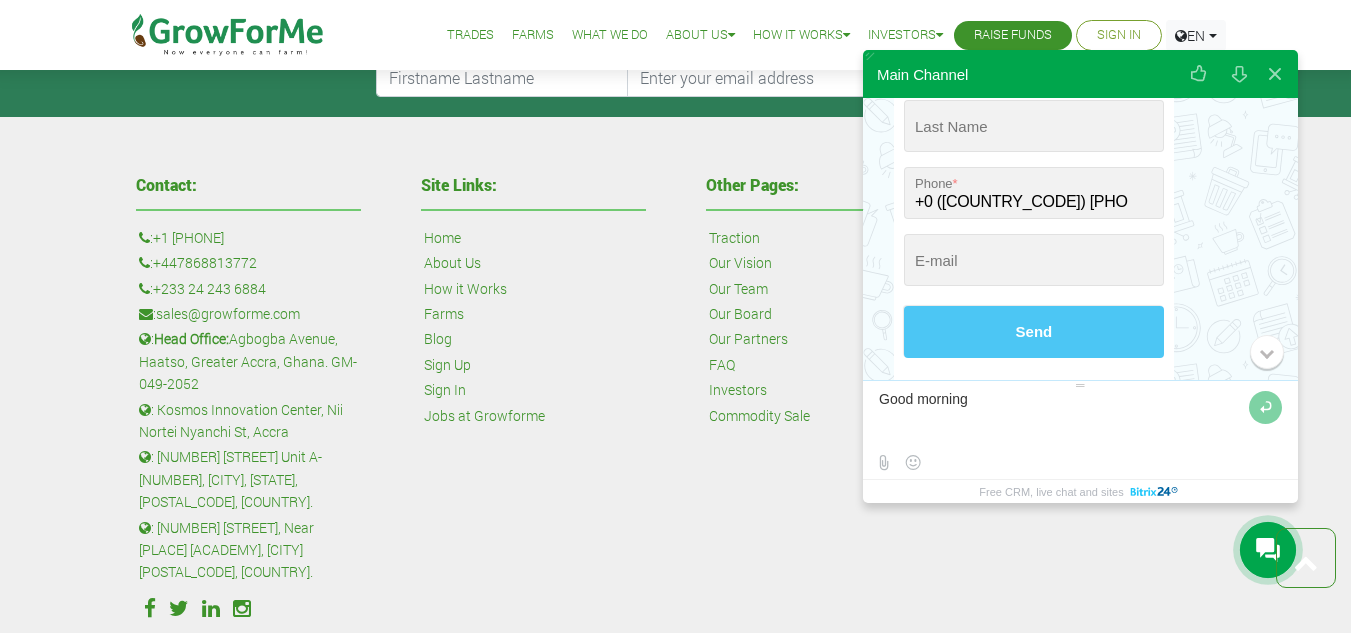 type on "[FIRST]" 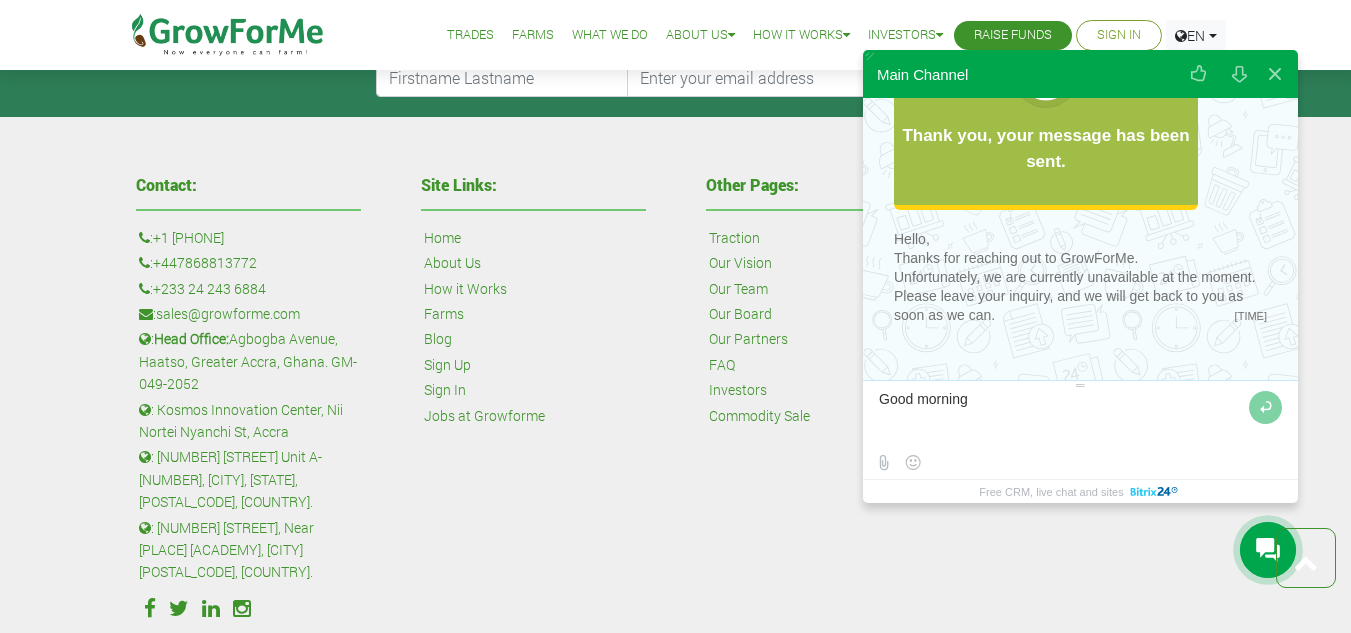 scroll, scrollTop: 223, scrollLeft: 0, axis: vertical 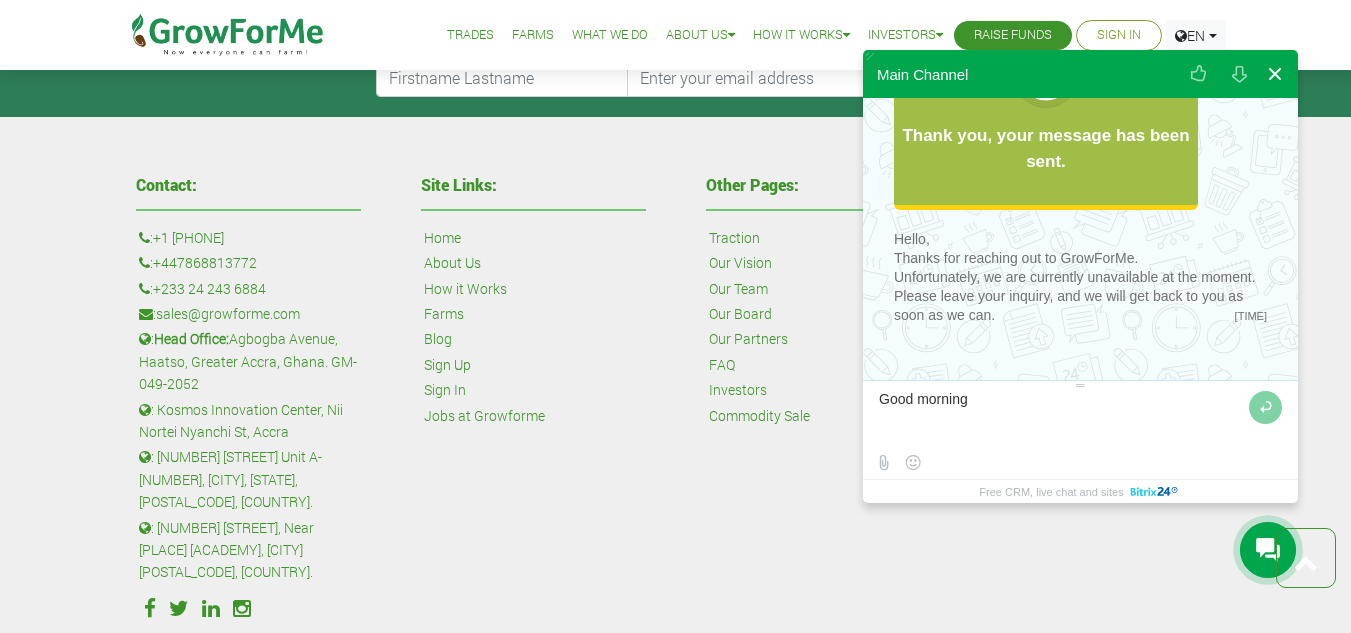 click at bounding box center [1275, 74] 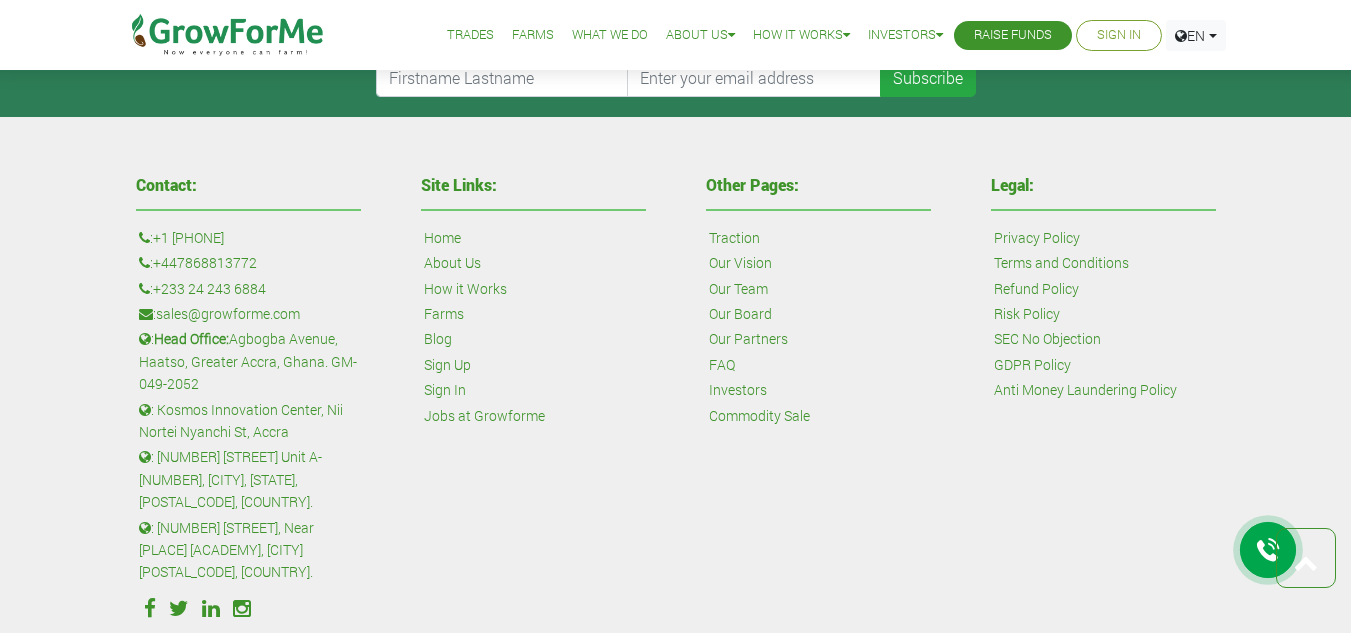 click on "Home" at bounding box center [442, 238] 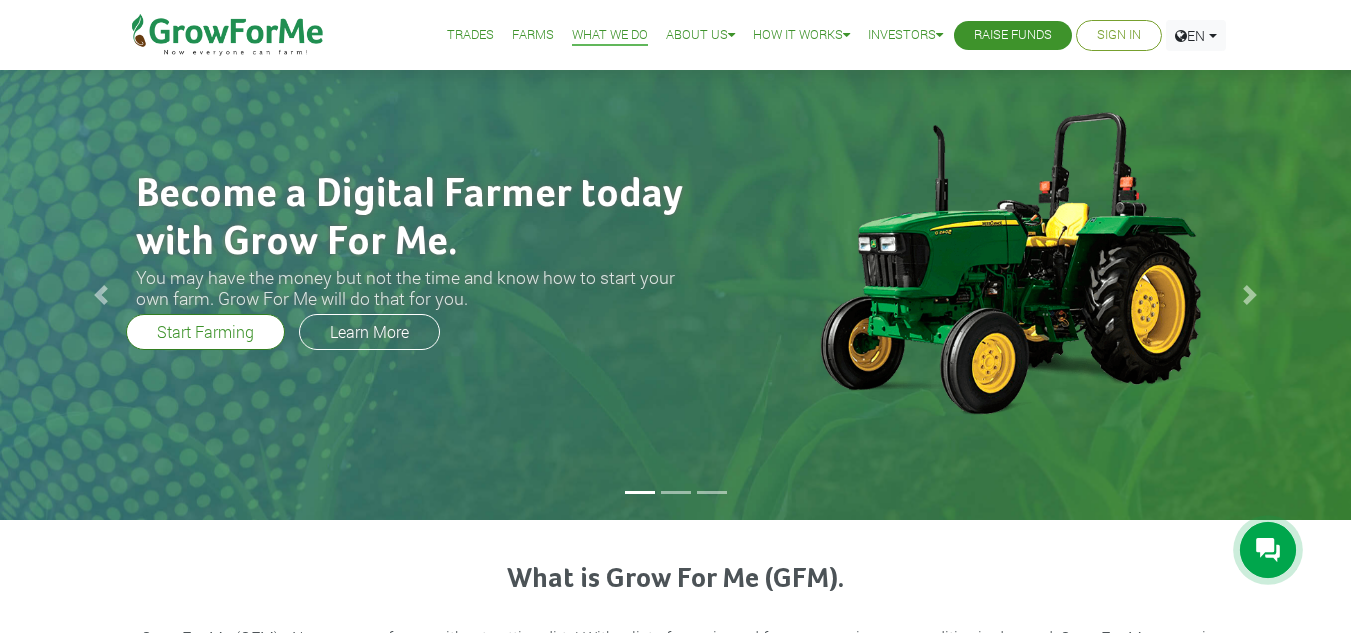 scroll, scrollTop: 0, scrollLeft: 0, axis: both 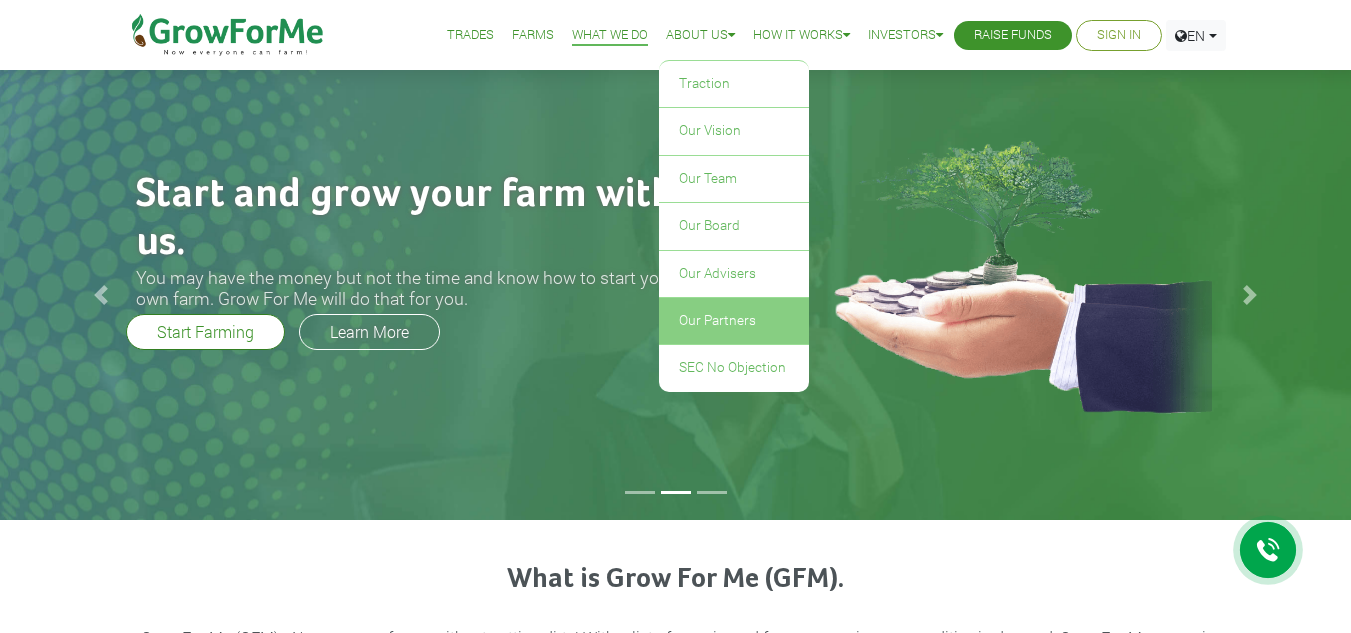 click on "Our Partners" at bounding box center [734, 321] 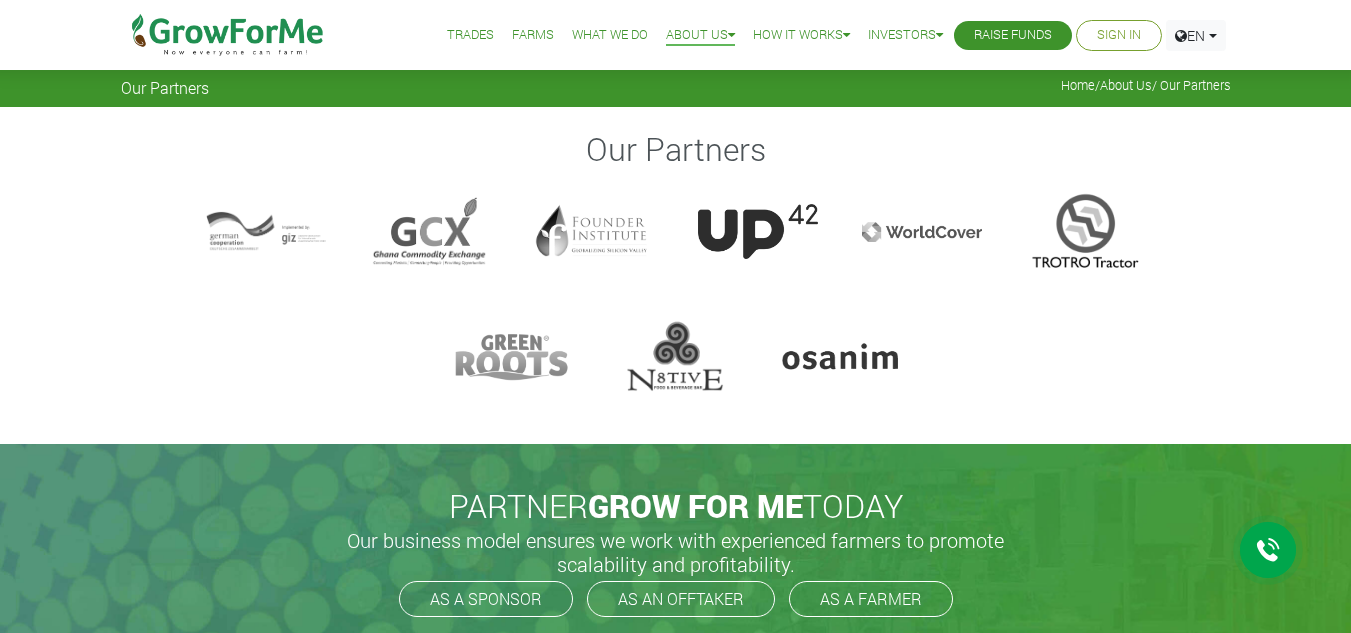 scroll, scrollTop: 0, scrollLeft: 0, axis: both 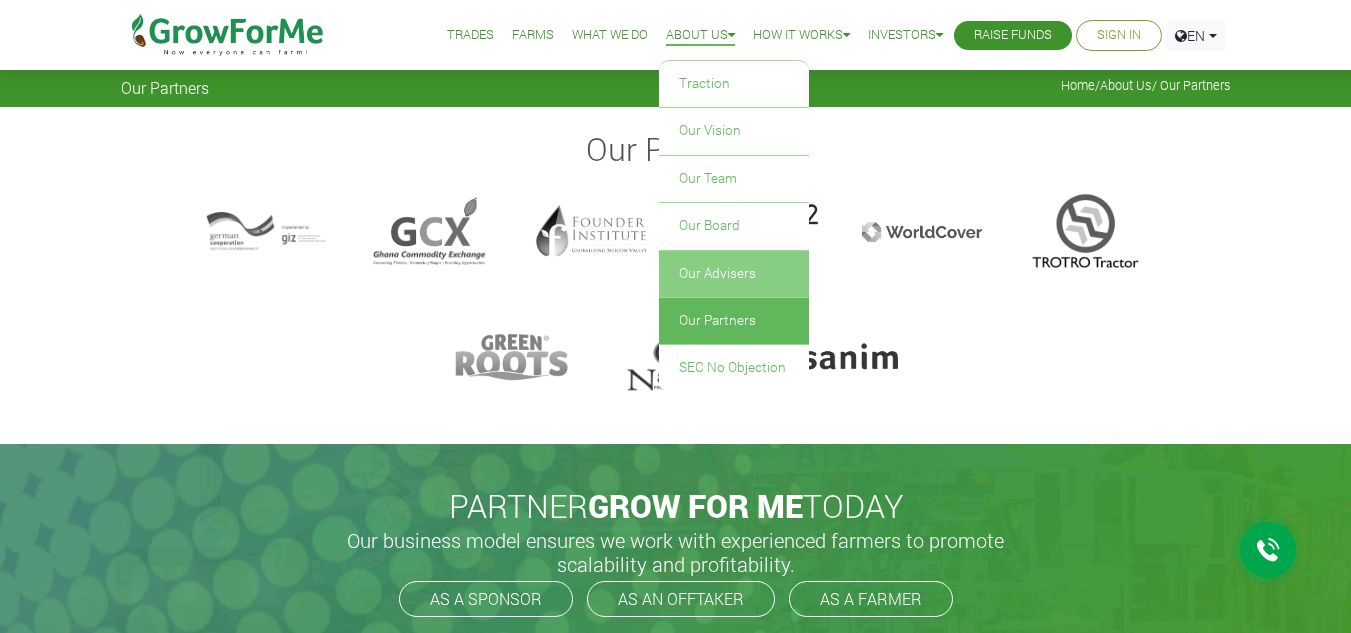 click on "Our Advisers" at bounding box center [734, 274] 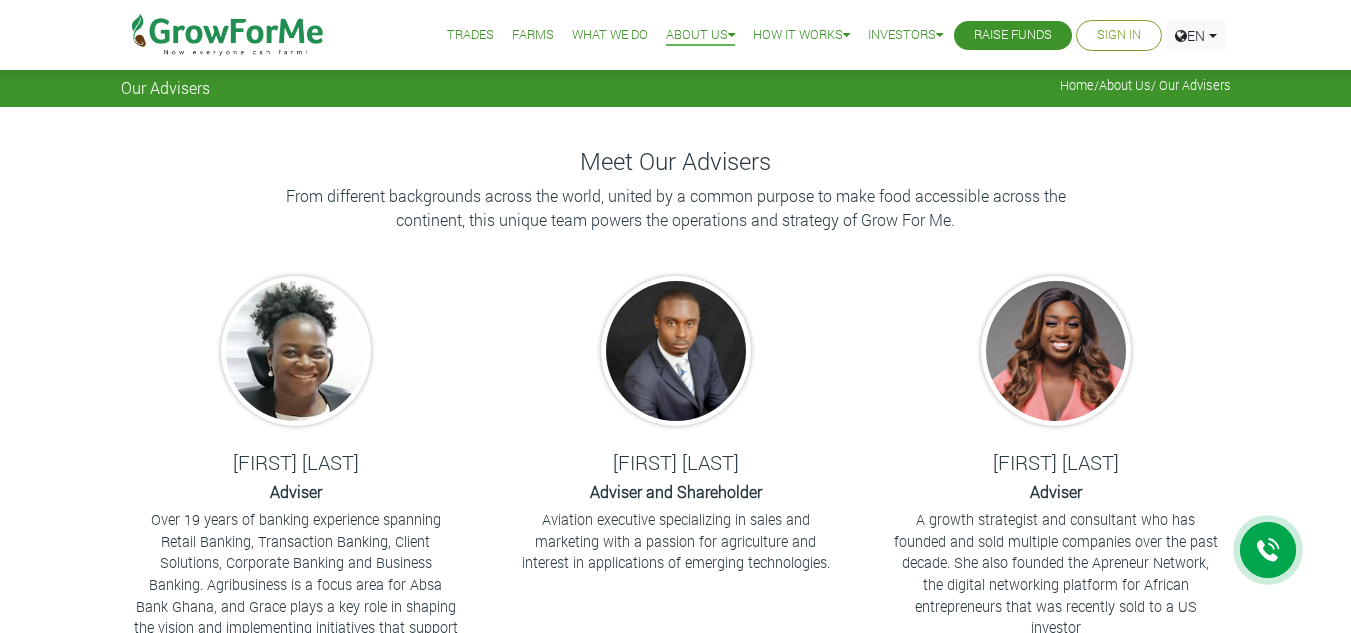 scroll, scrollTop: 0, scrollLeft: 0, axis: both 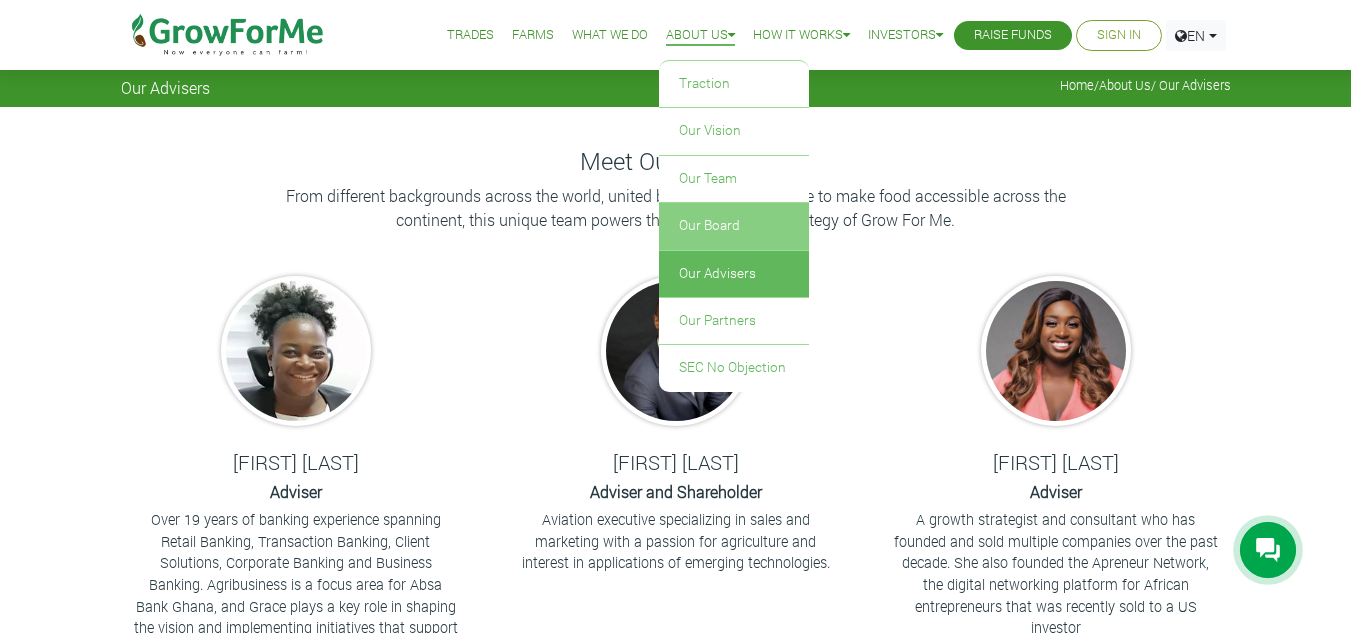 click on "Our Board" at bounding box center (734, 226) 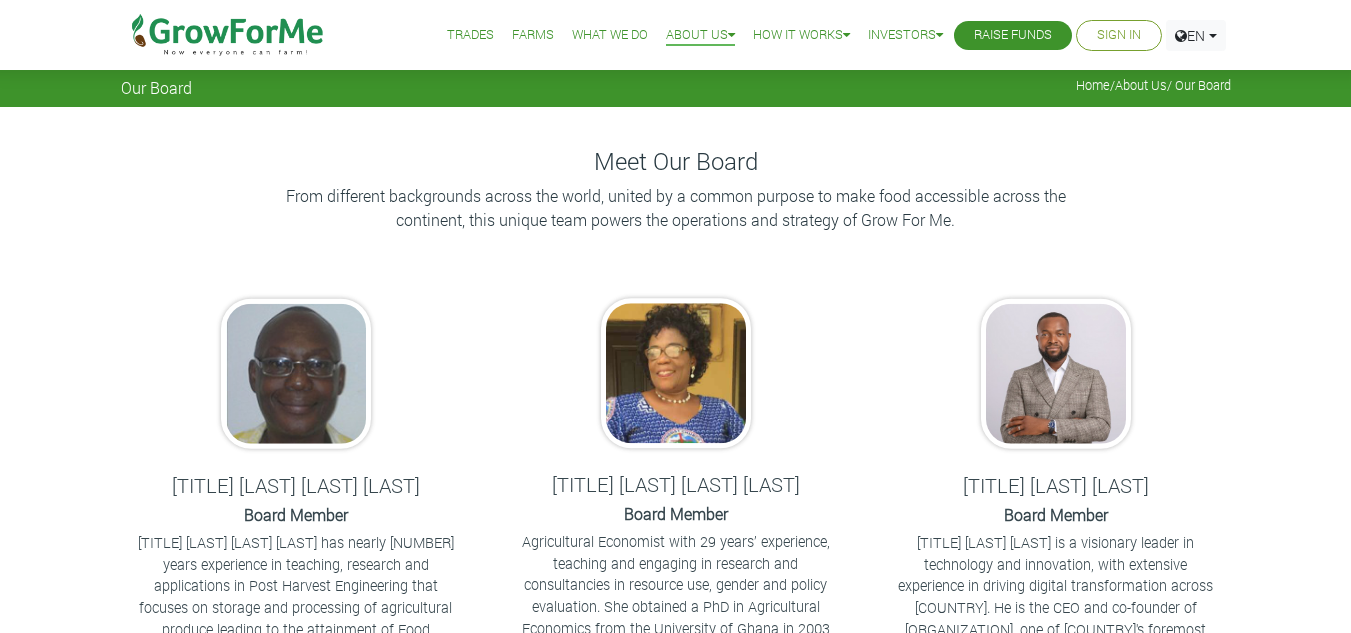scroll, scrollTop: 0, scrollLeft: 0, axis: both 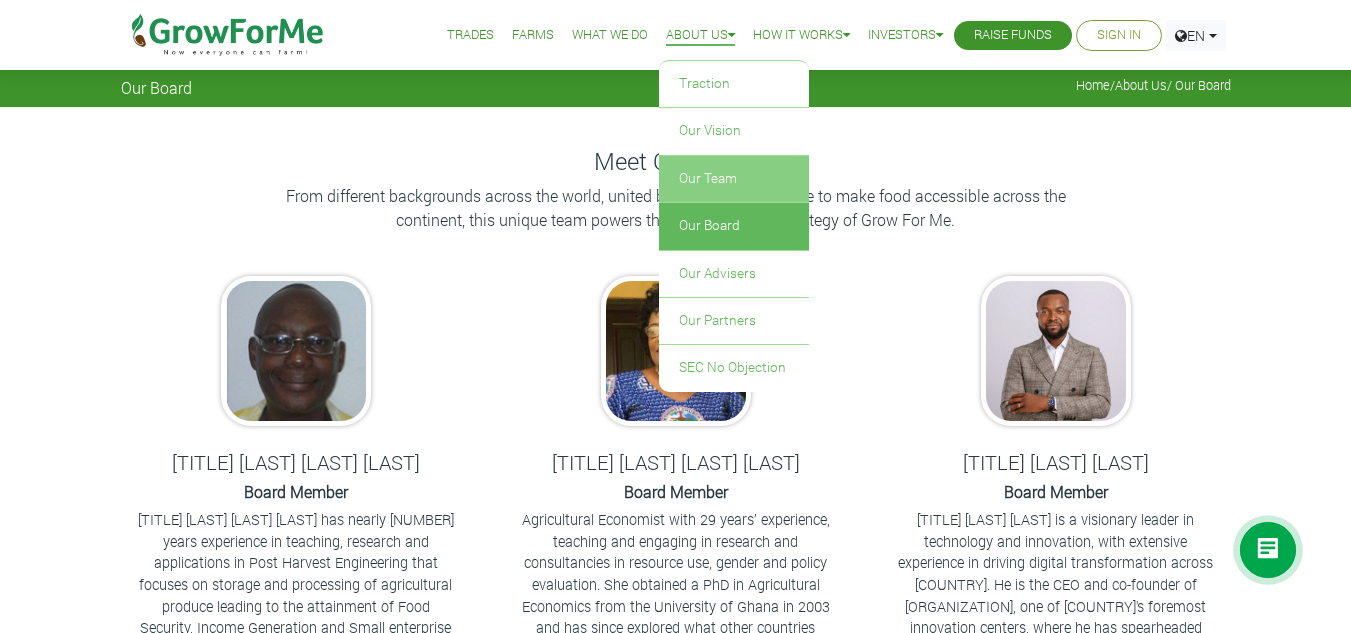 click on "Our Team" at bounding box center (734, 179) 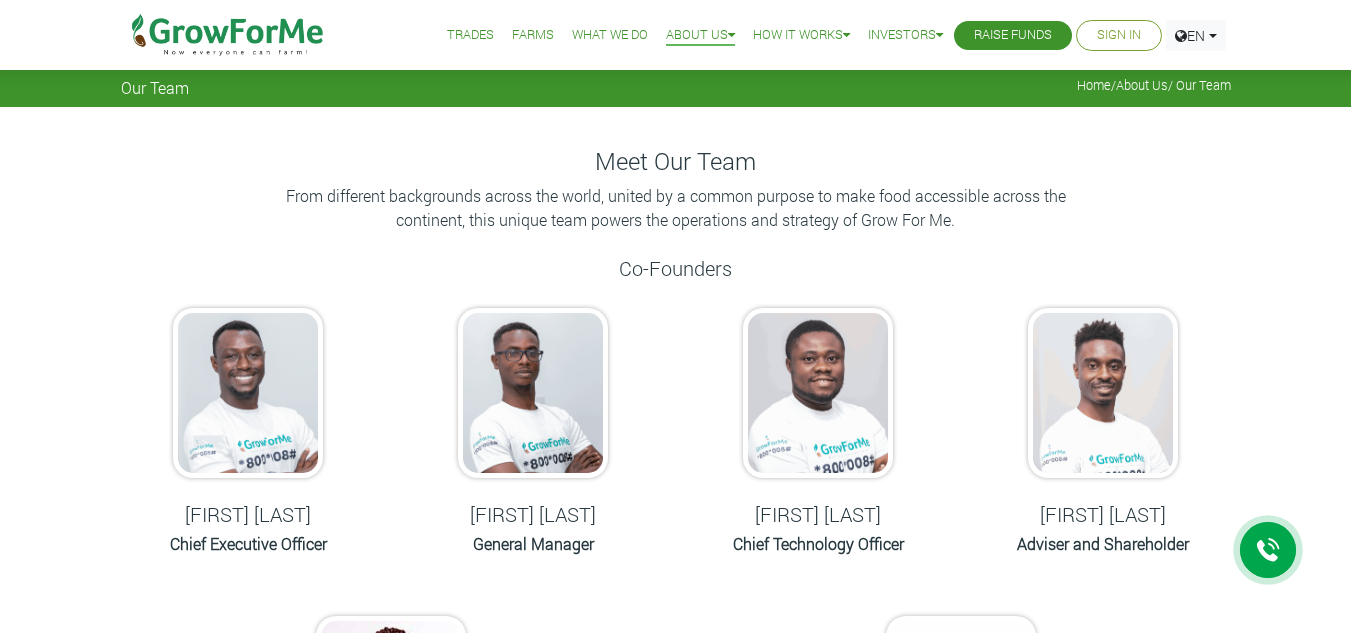 scroll, scrollTop: 0, scrollLeft: 0, axis: both 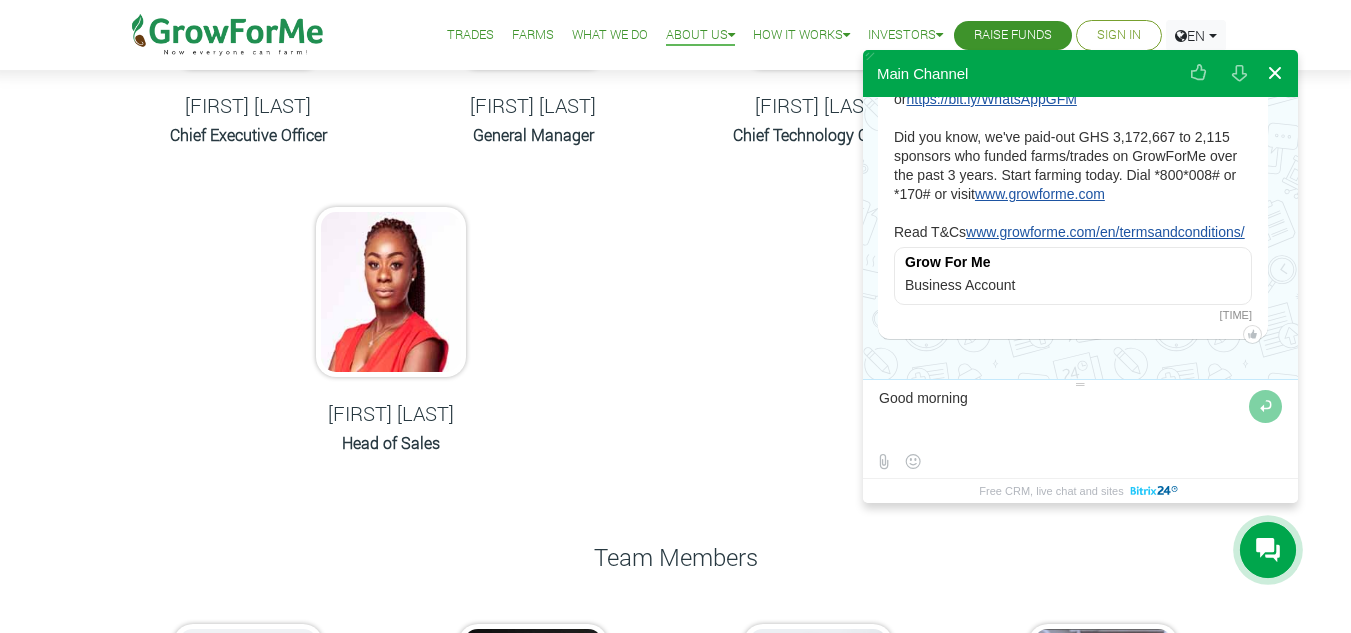 click at bounding box center (1275, 73) 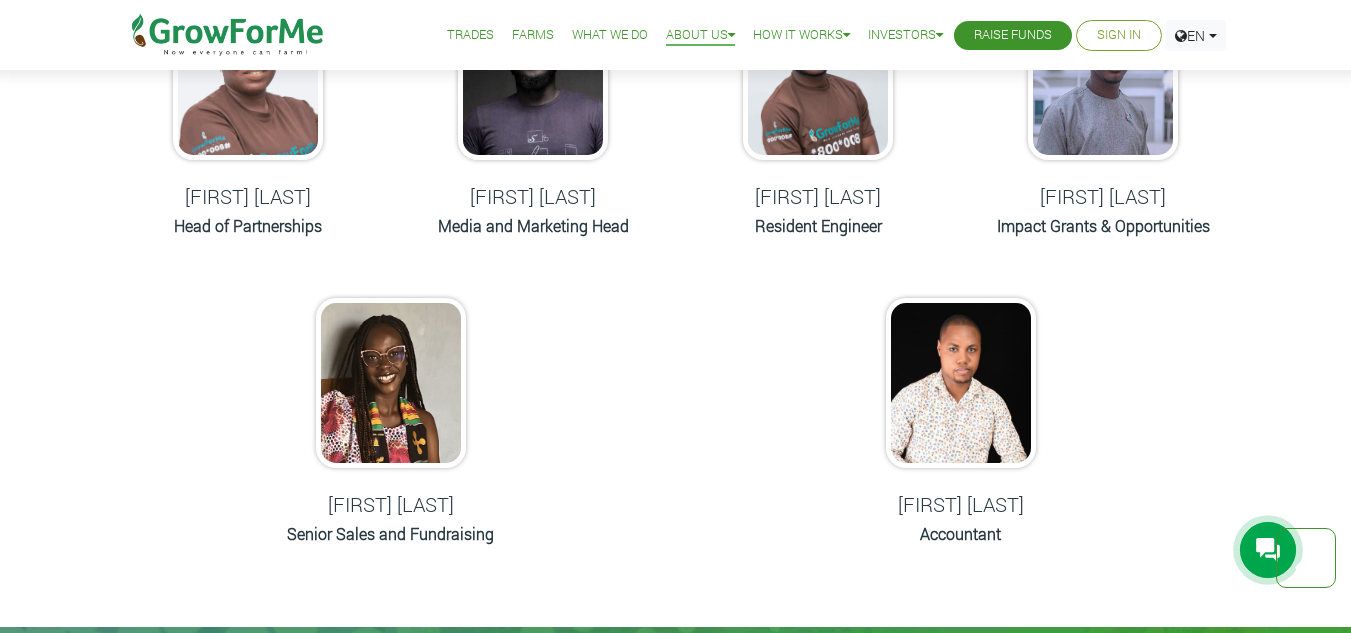 scroll, scrollTop: 1047, scrollLeft: 0, axis: vertical 